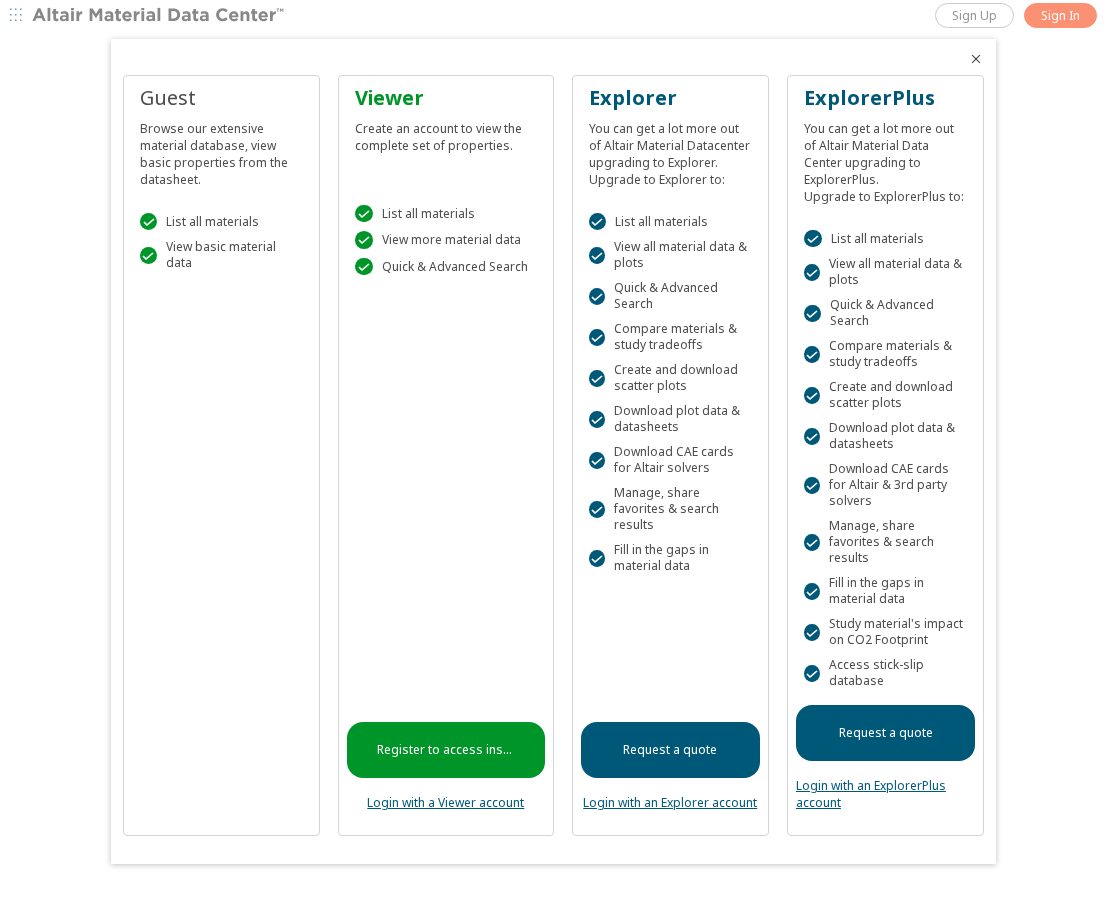 scroll, scrollTop: 0, scrollLeft: 0, axis: both 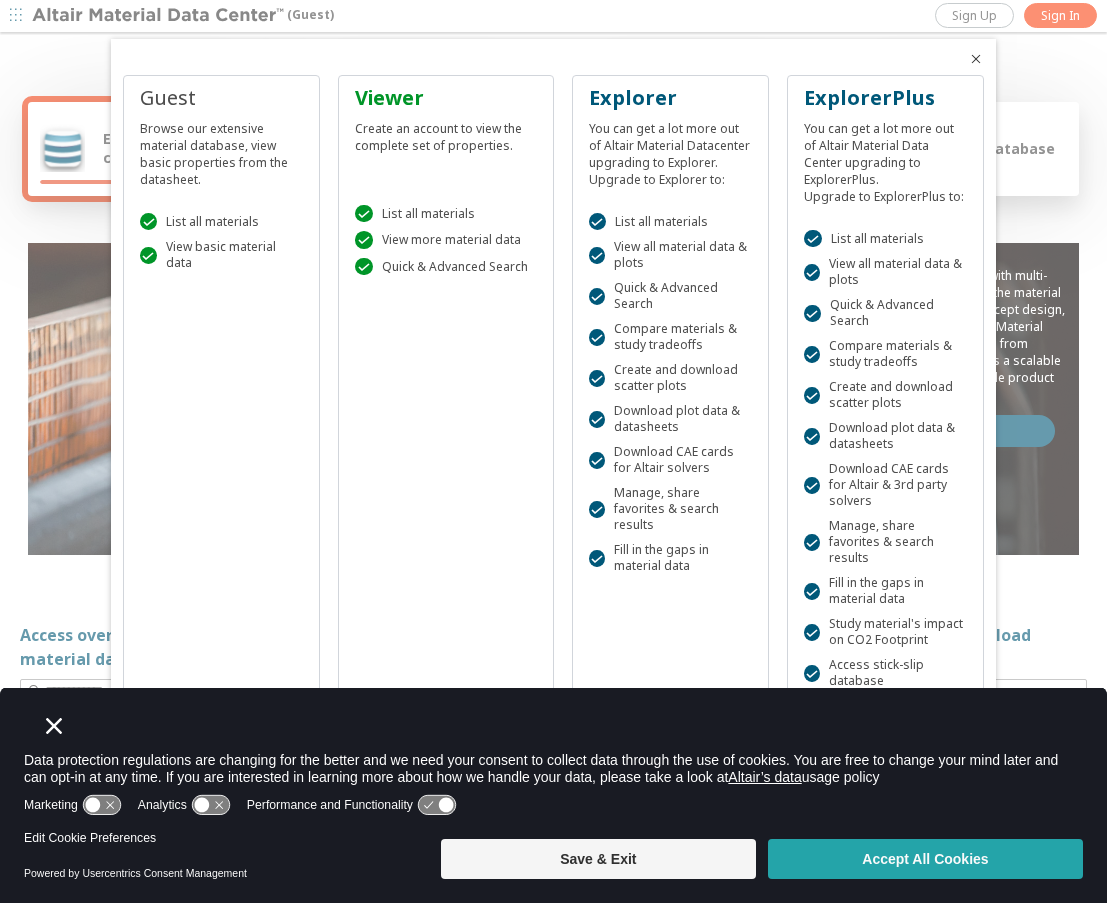 click on "Accept All Cookies" at bounding box center [925, 859] 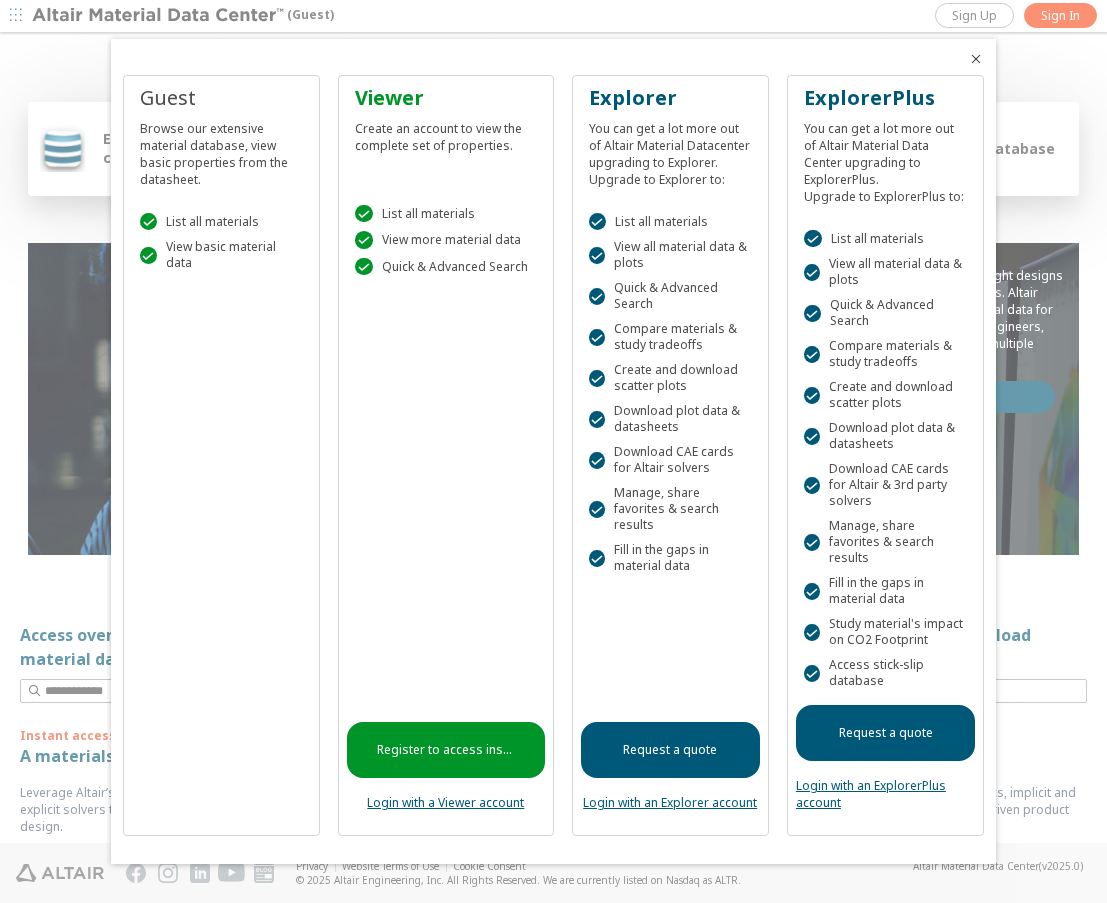 click on "Browse our extensive material database, view basic properties from the datasheet." at bounding box center (221, 150) 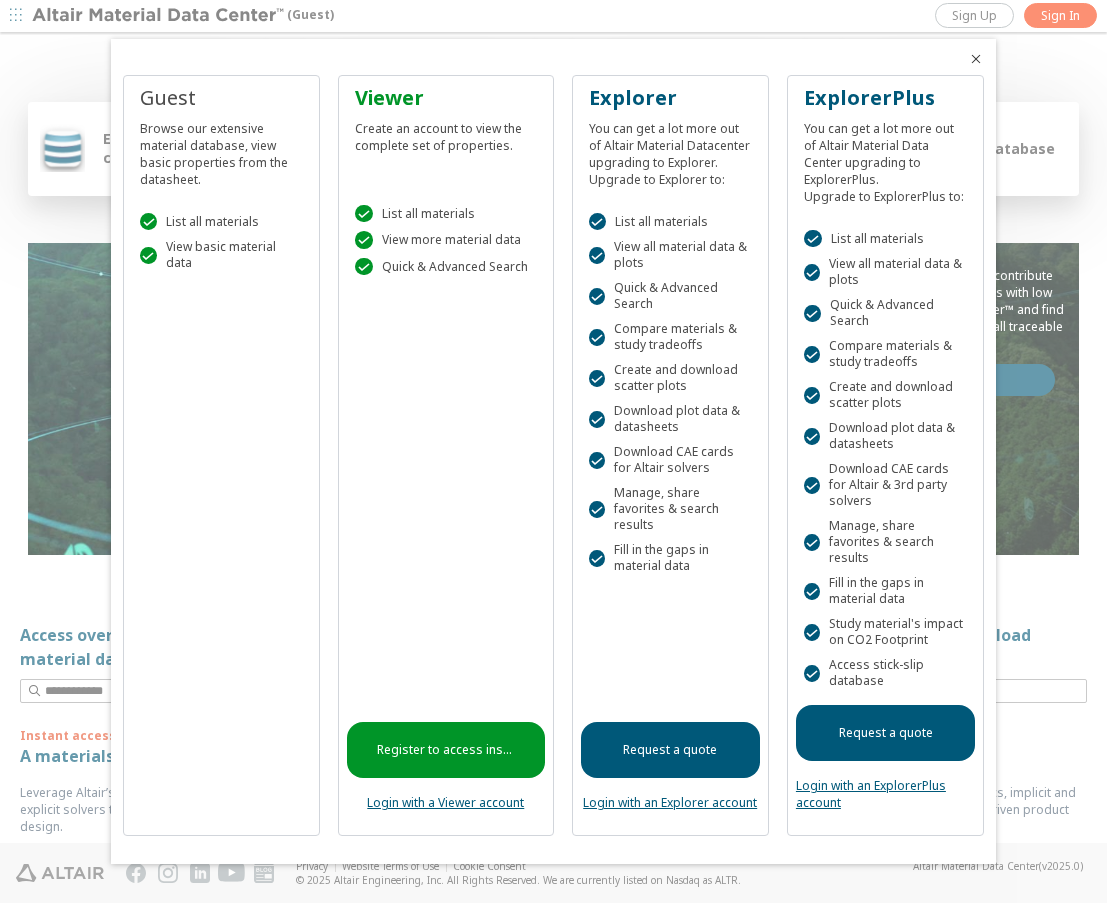 click on "Register to access instantly" at bounding box center [445, 750] 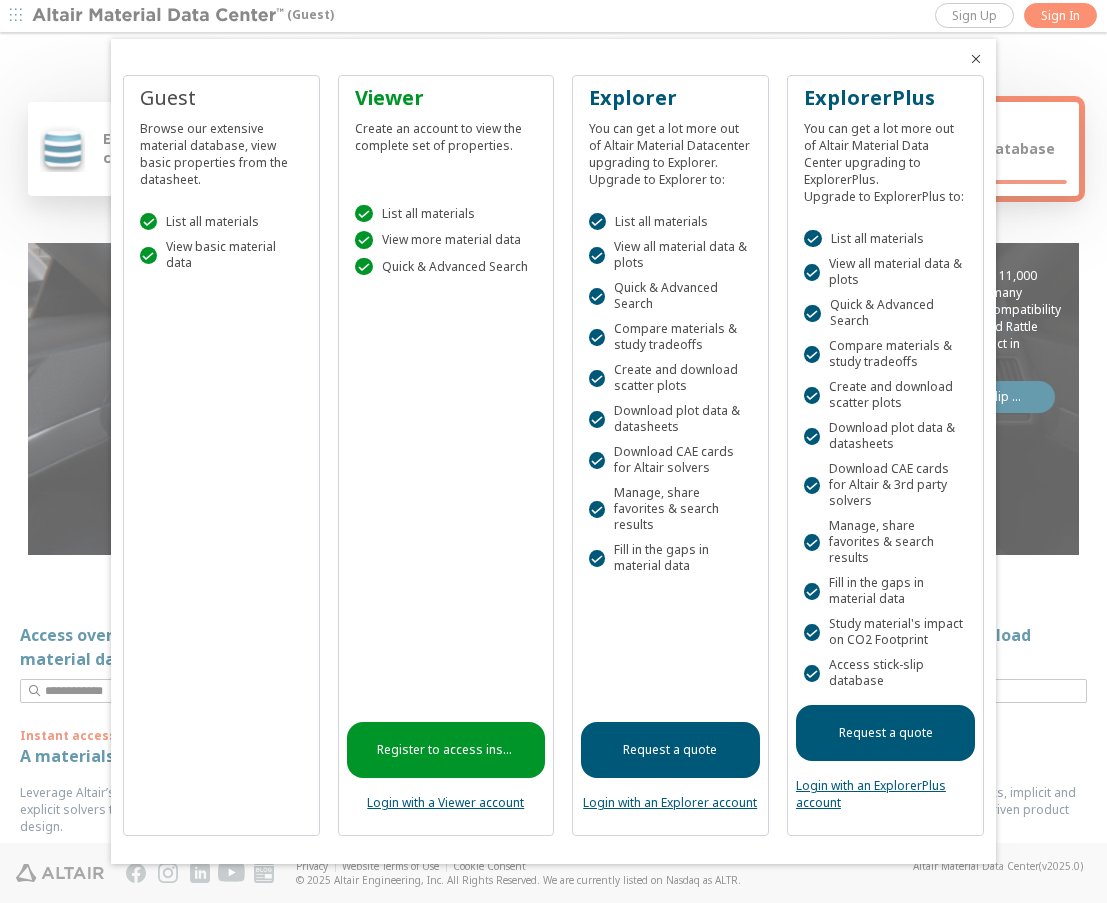 click at bounding box center [976, 59] 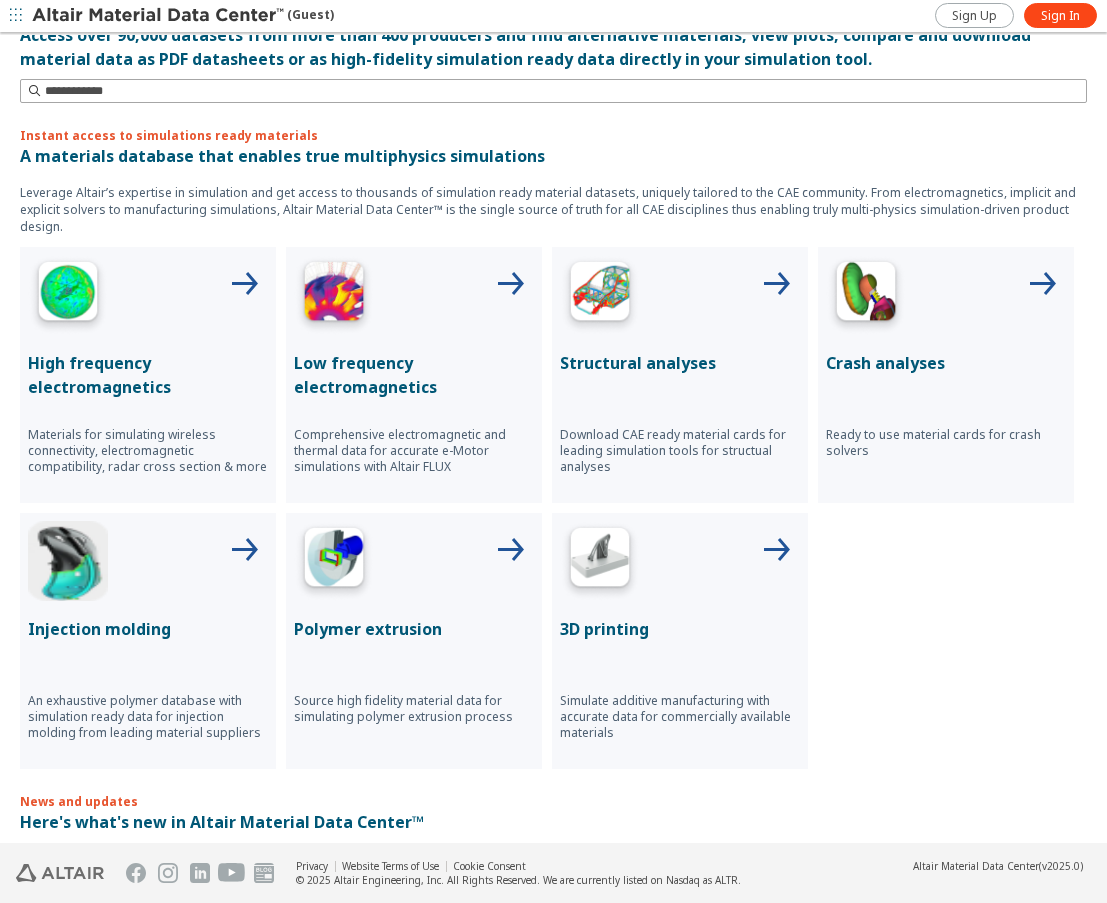 scroll, scrollTop: 700, scrollLeft: 0, axis: vertical 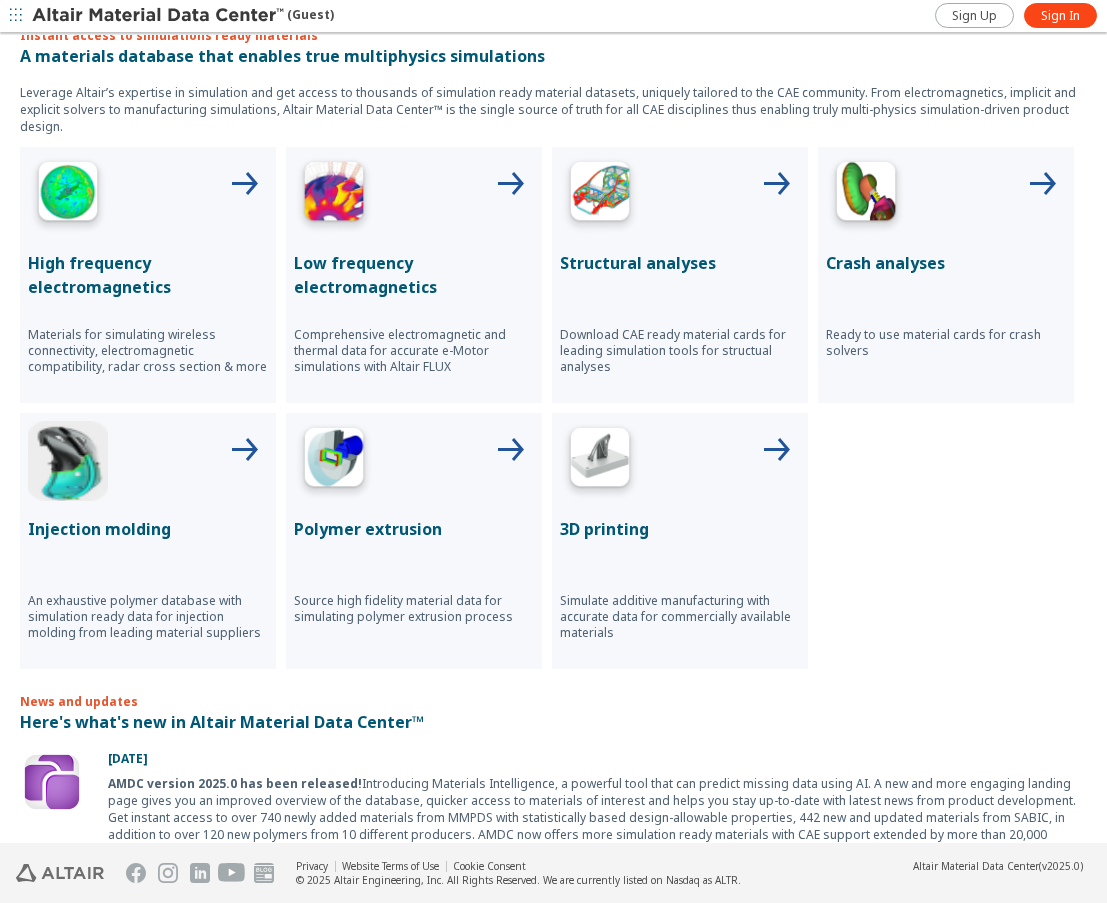 click at bounding box center (680, 195) 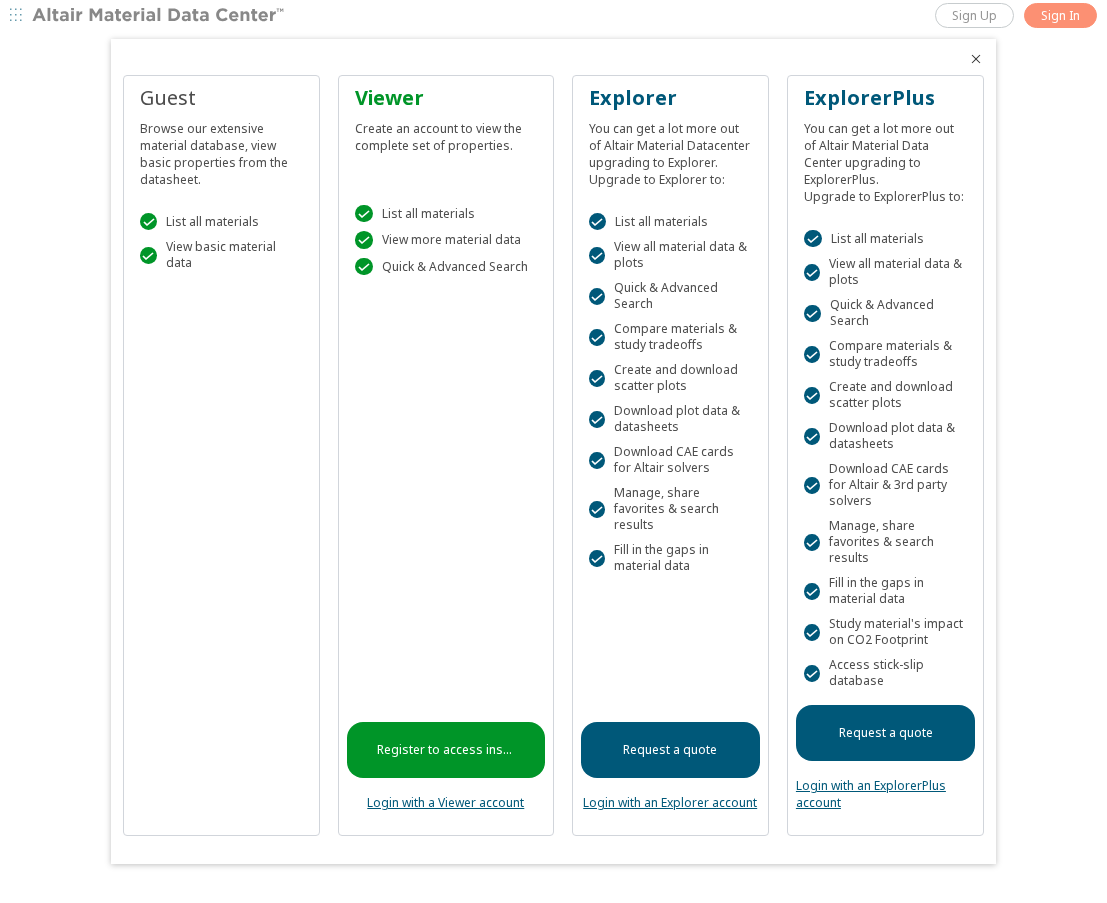 scroll, scrollTop: 0, scrollLeft: 0, axis: both 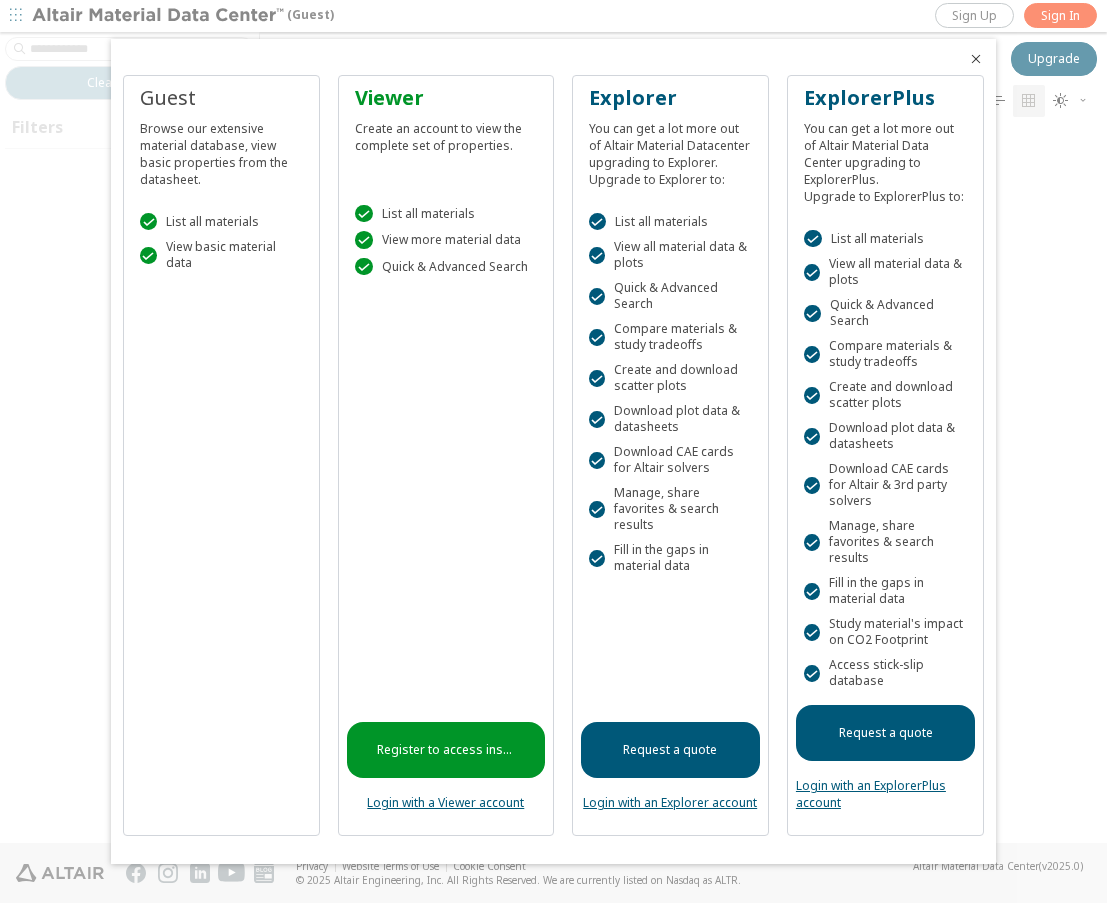 click on "Browse our extensive material database, view basic properties from the datasheet." at bounding box center (221, 150) 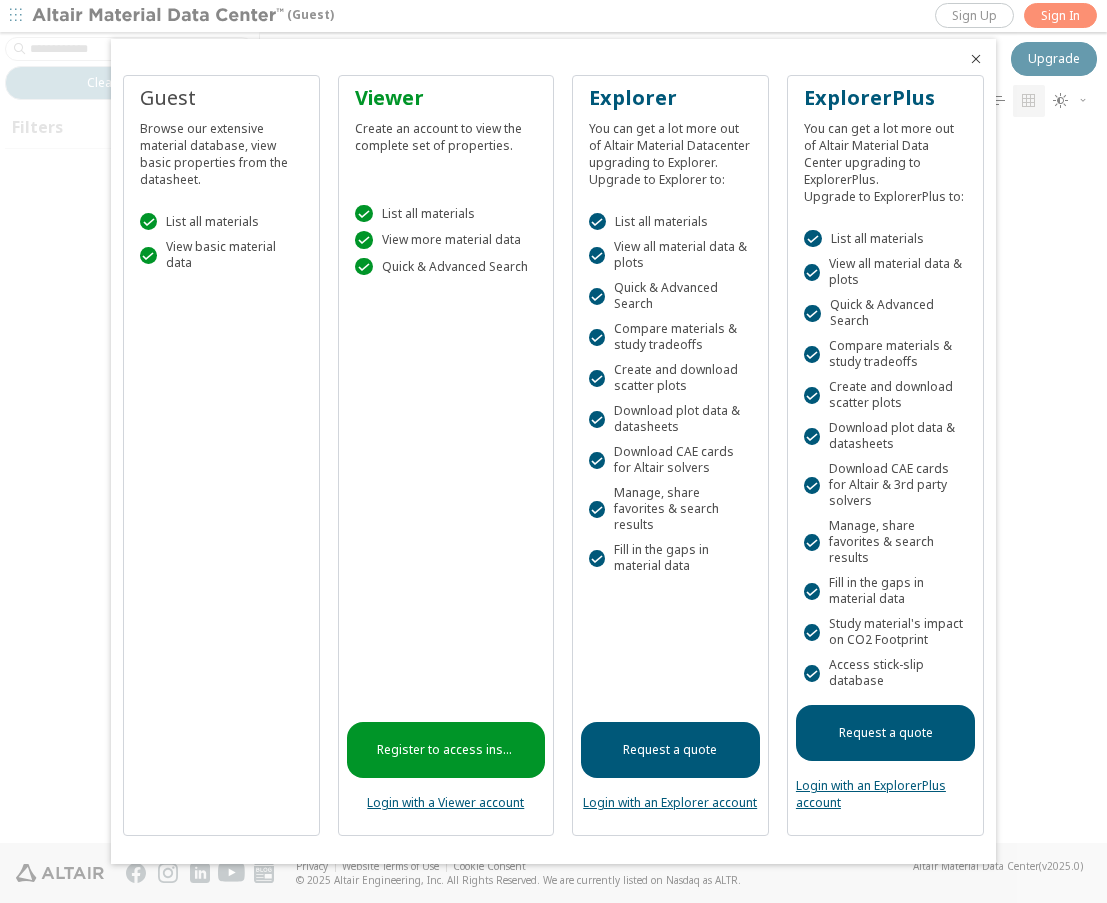 click on " View basic material data" at bounding box center [221, 255] 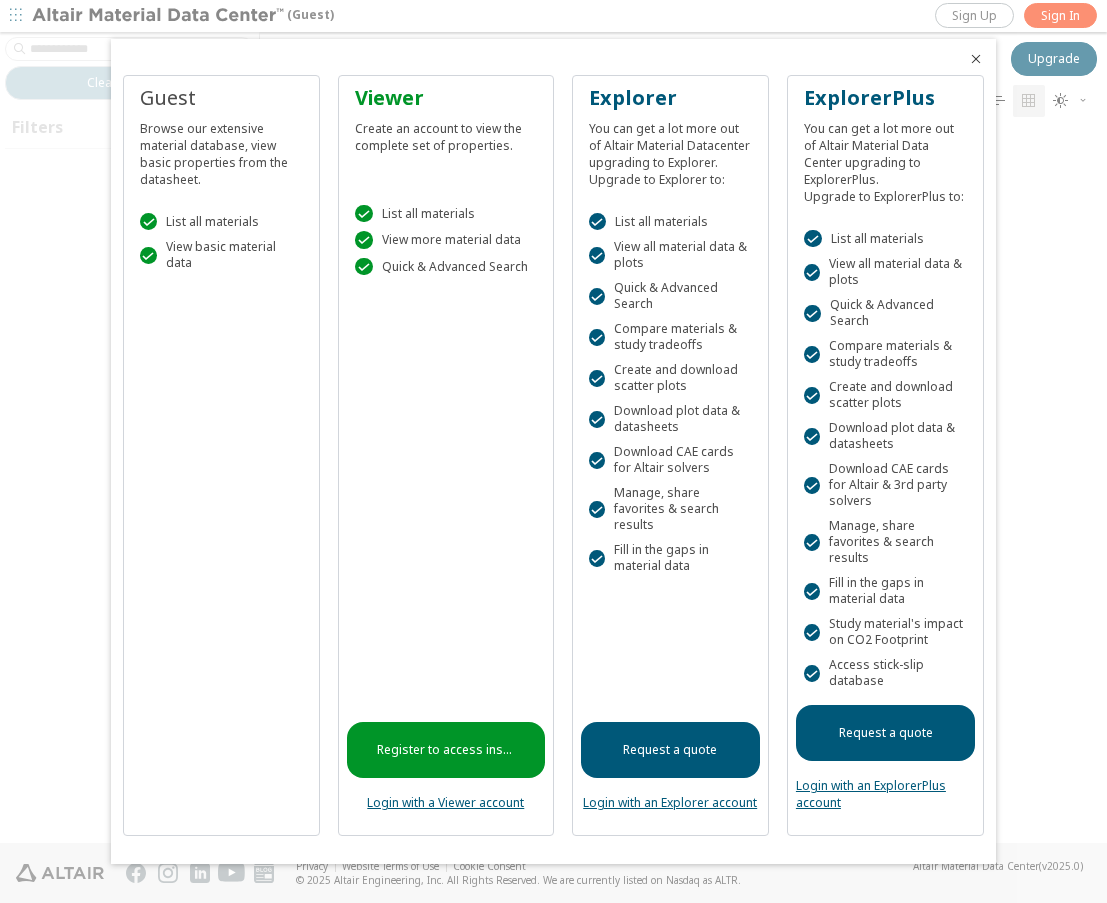 click on " View basic material data" at bounding box center (221, 255) 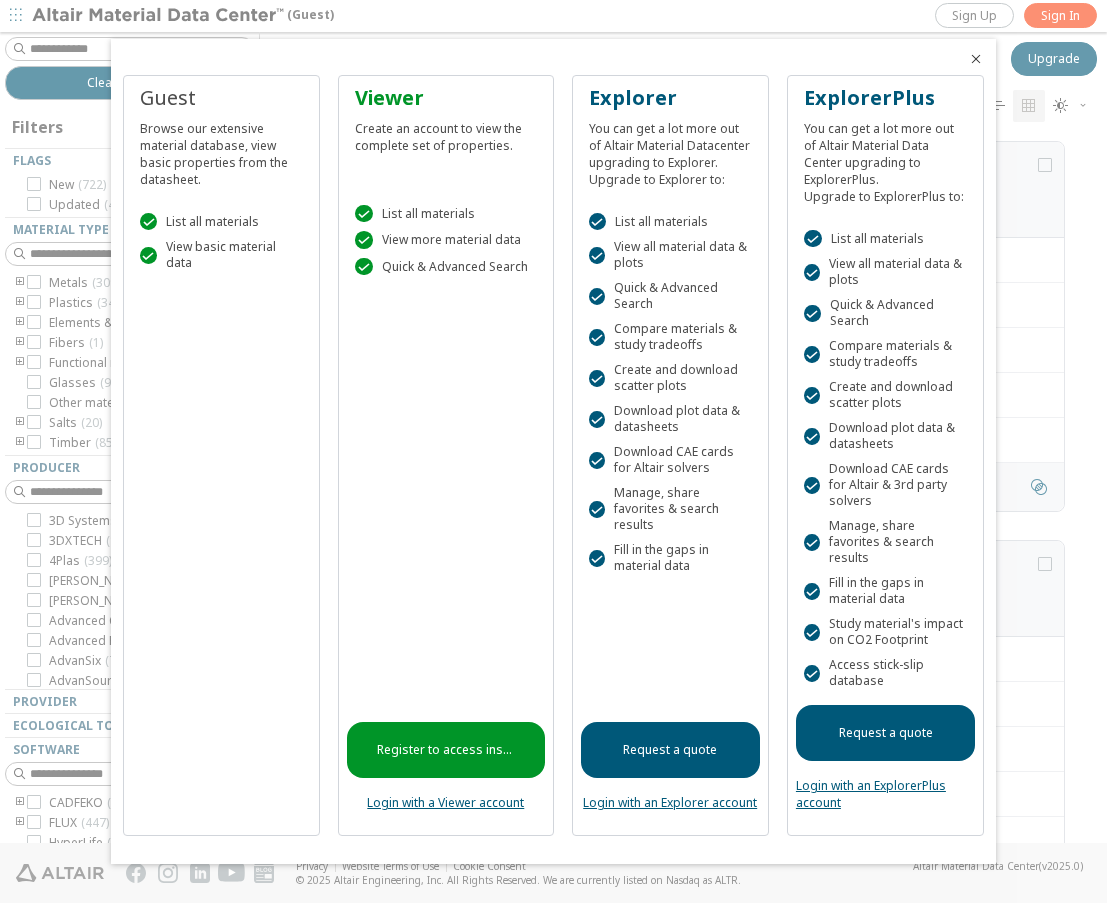scroll, scrollTop: 16, scrollLeft: 16, axis: both 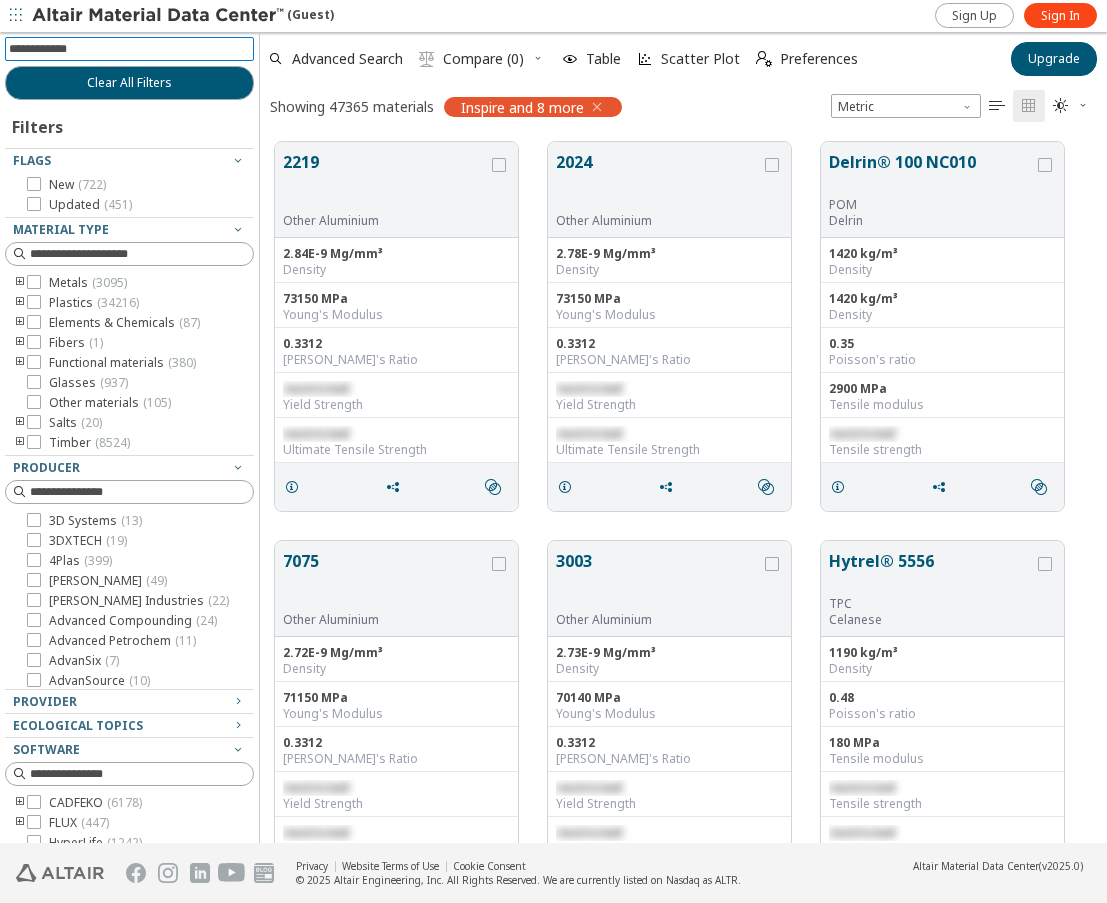 click at bounding box center (131, 49) 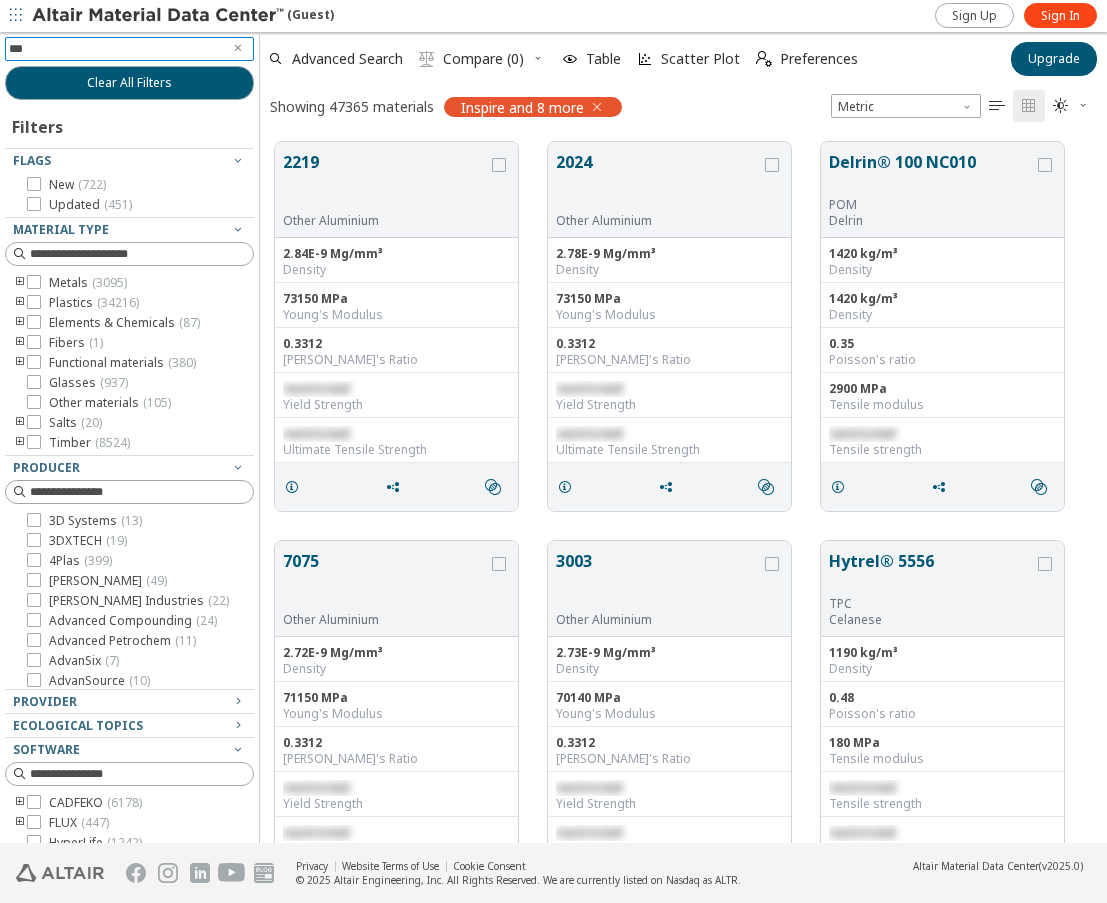 type on "****" 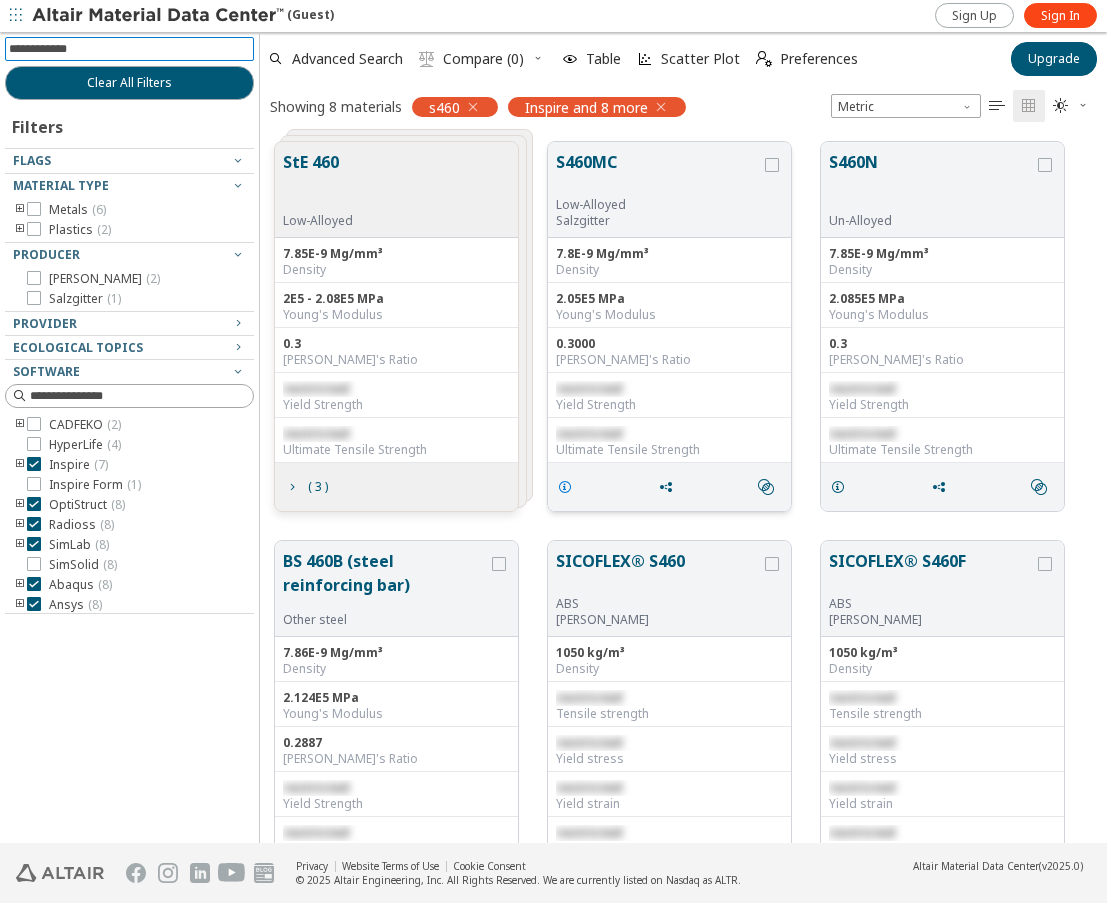 click at bounding box center (565, 487) 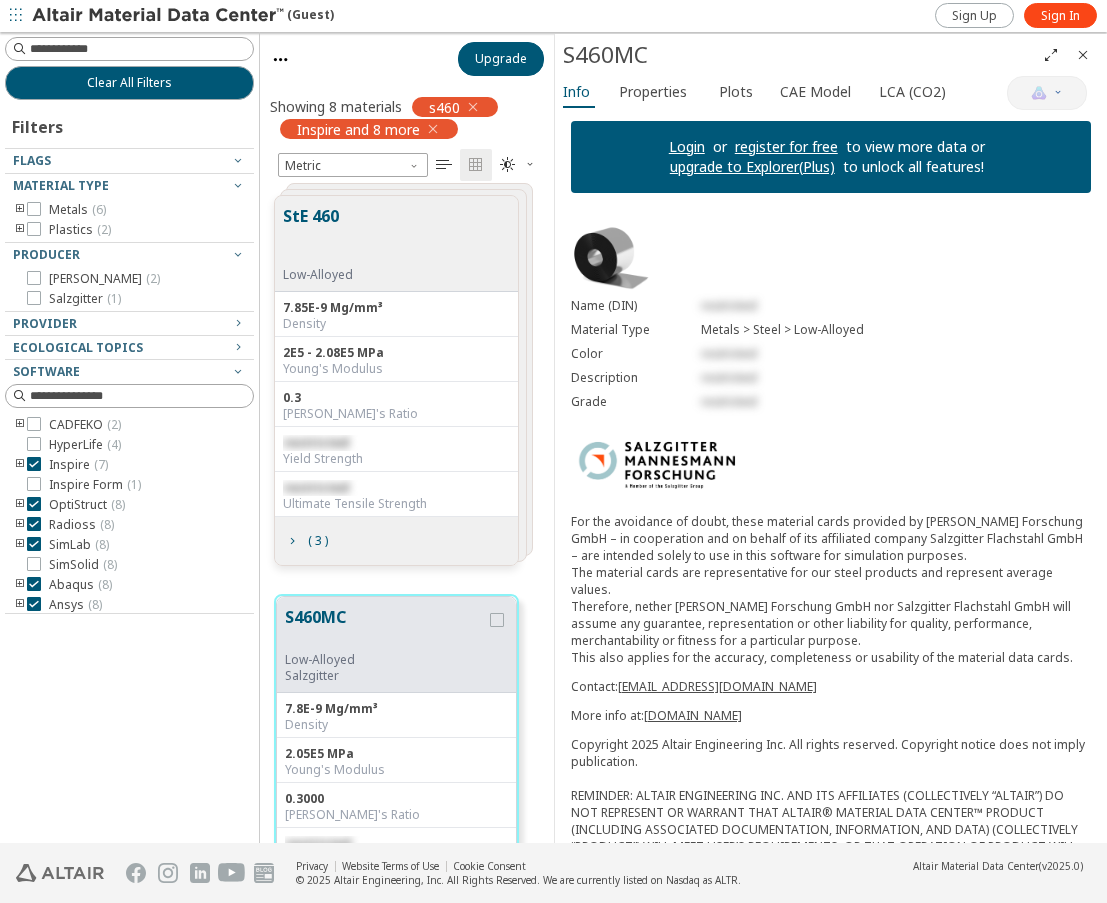 scroll, scrollTop: 0, scrollLeft: 0, axis: both 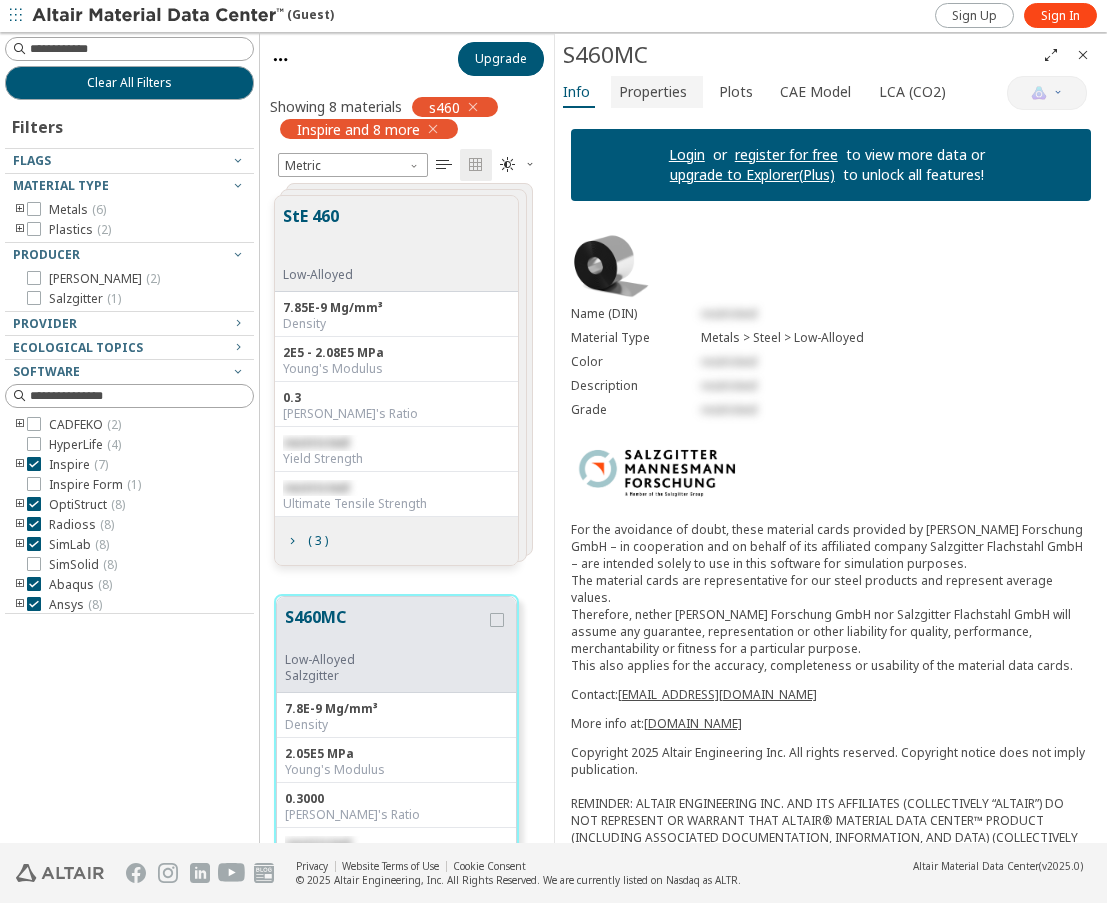 click on "Properties" at bounding box center [653, 92] 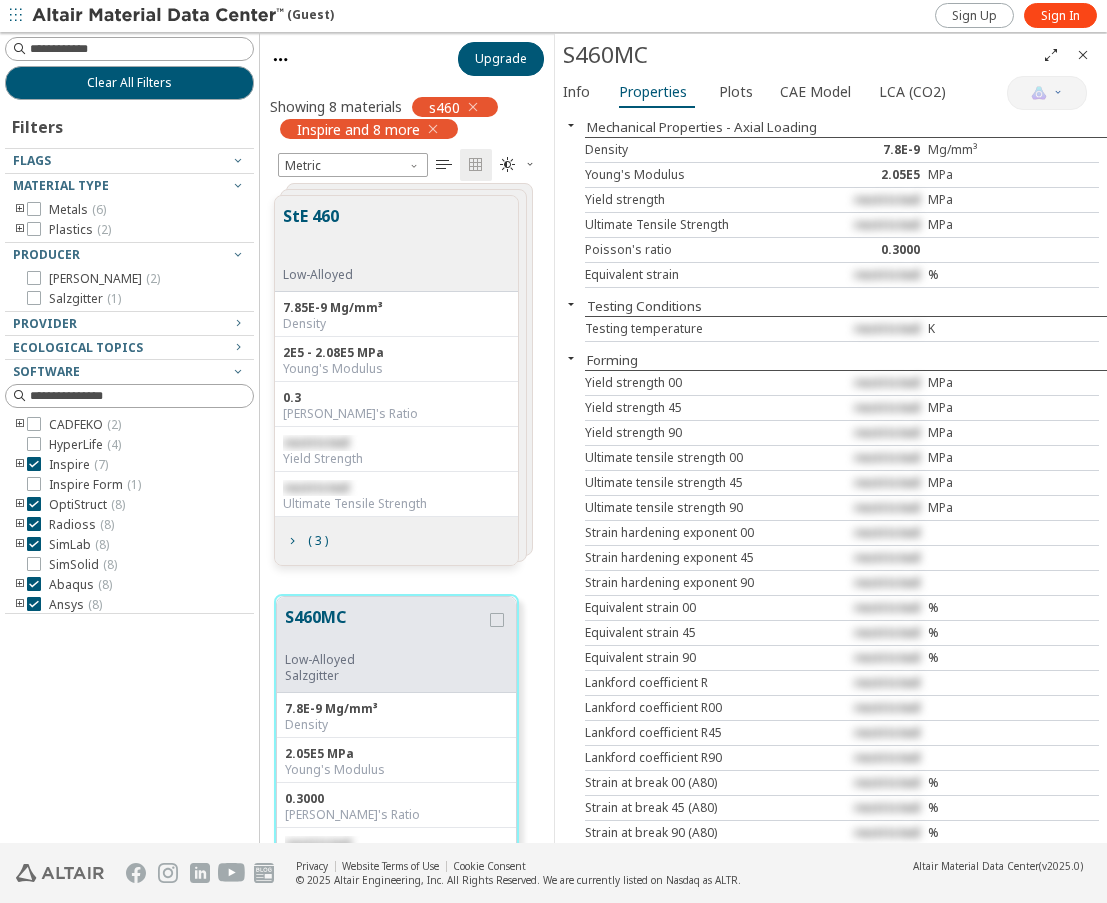 scroll, scrollTop: 111, scrollLeft: 0, axis: vertical 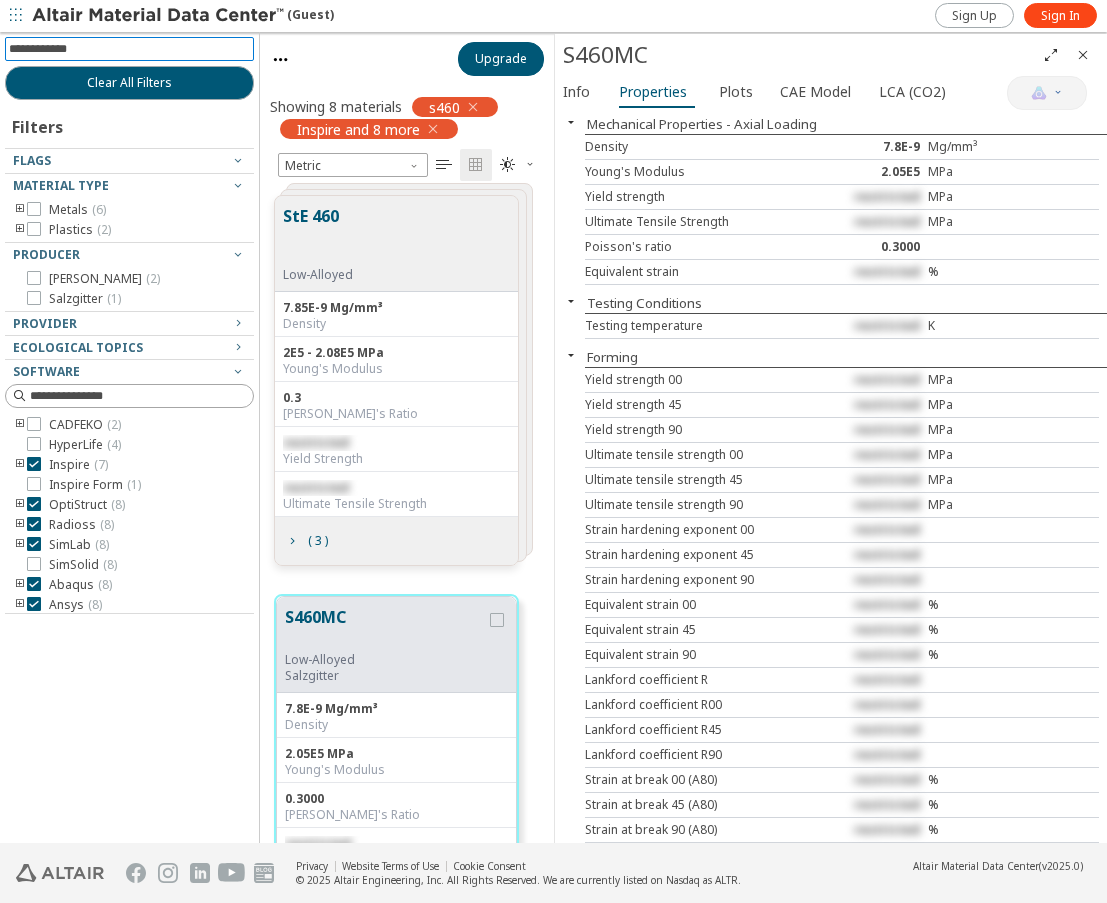 click at bounding box center [131, 49] 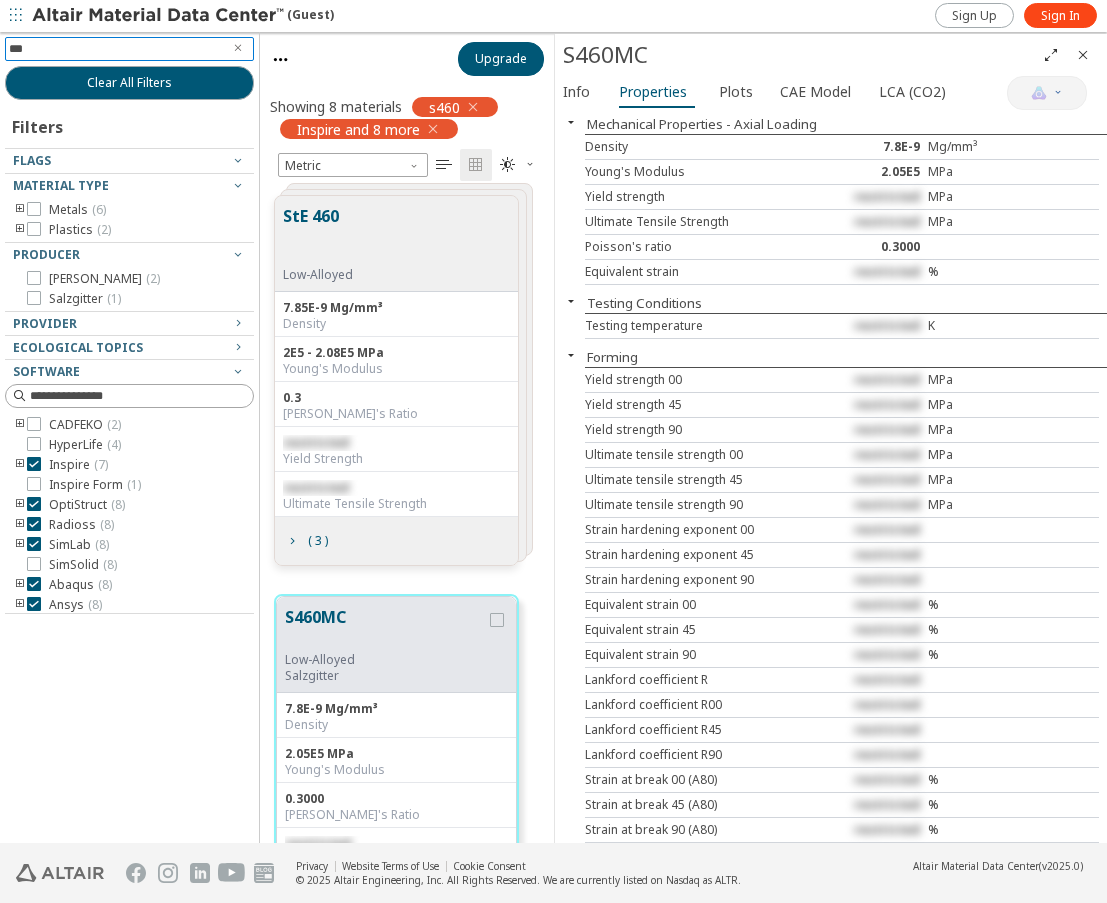 type on "****" 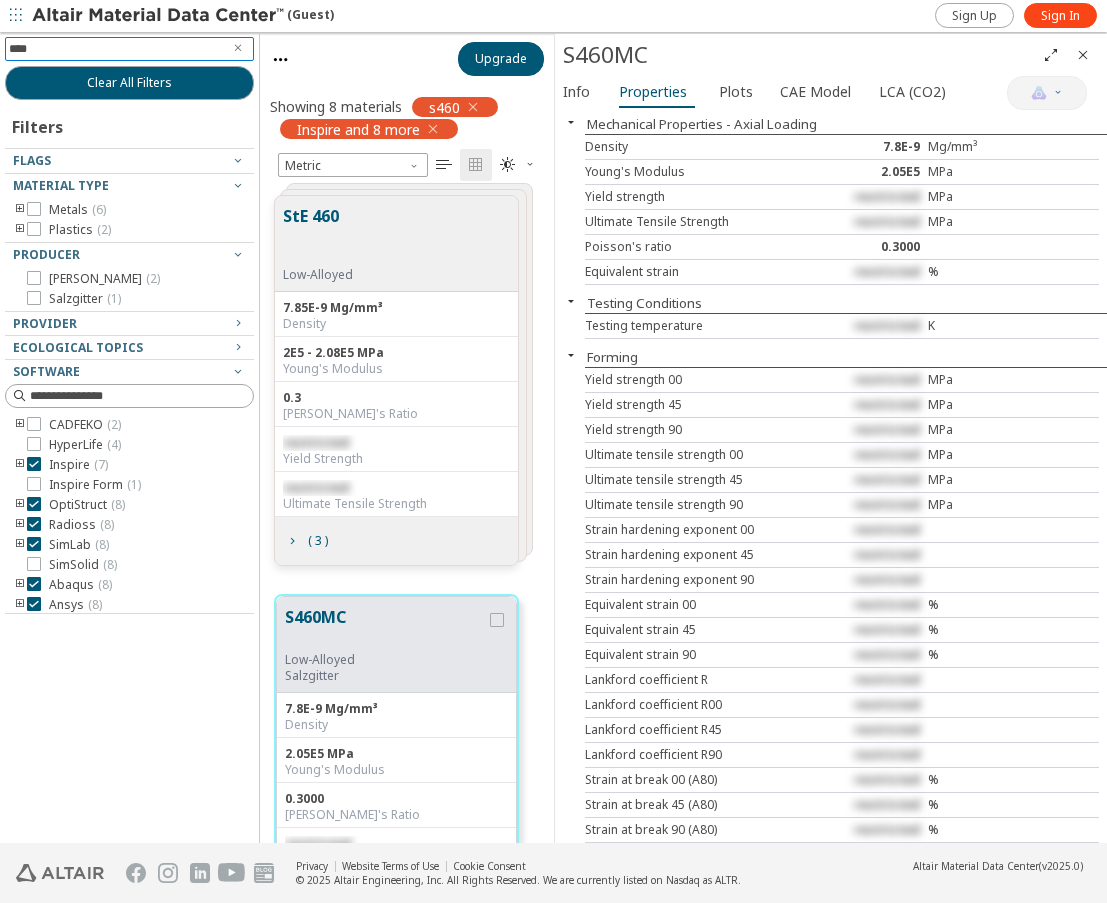 type 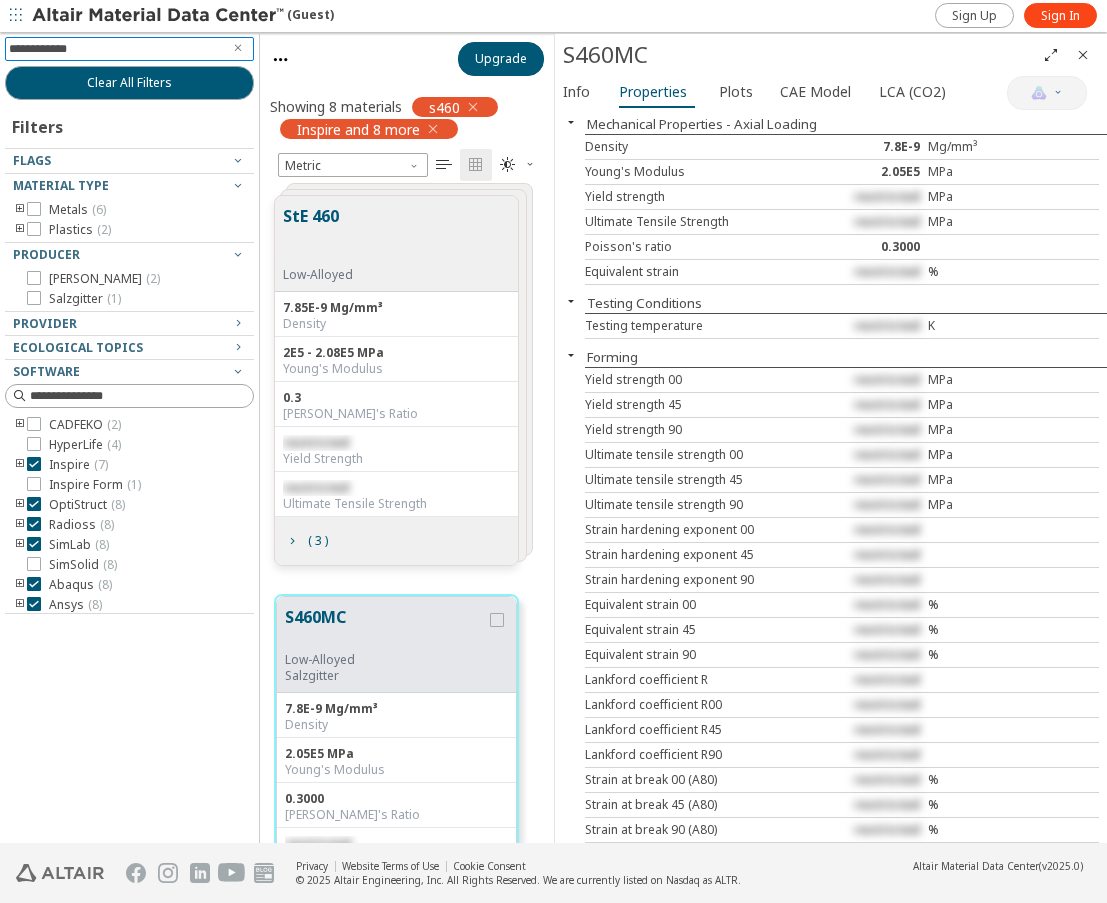 scroll, scrollTop: 647, scrollLeft: 278, axis: both 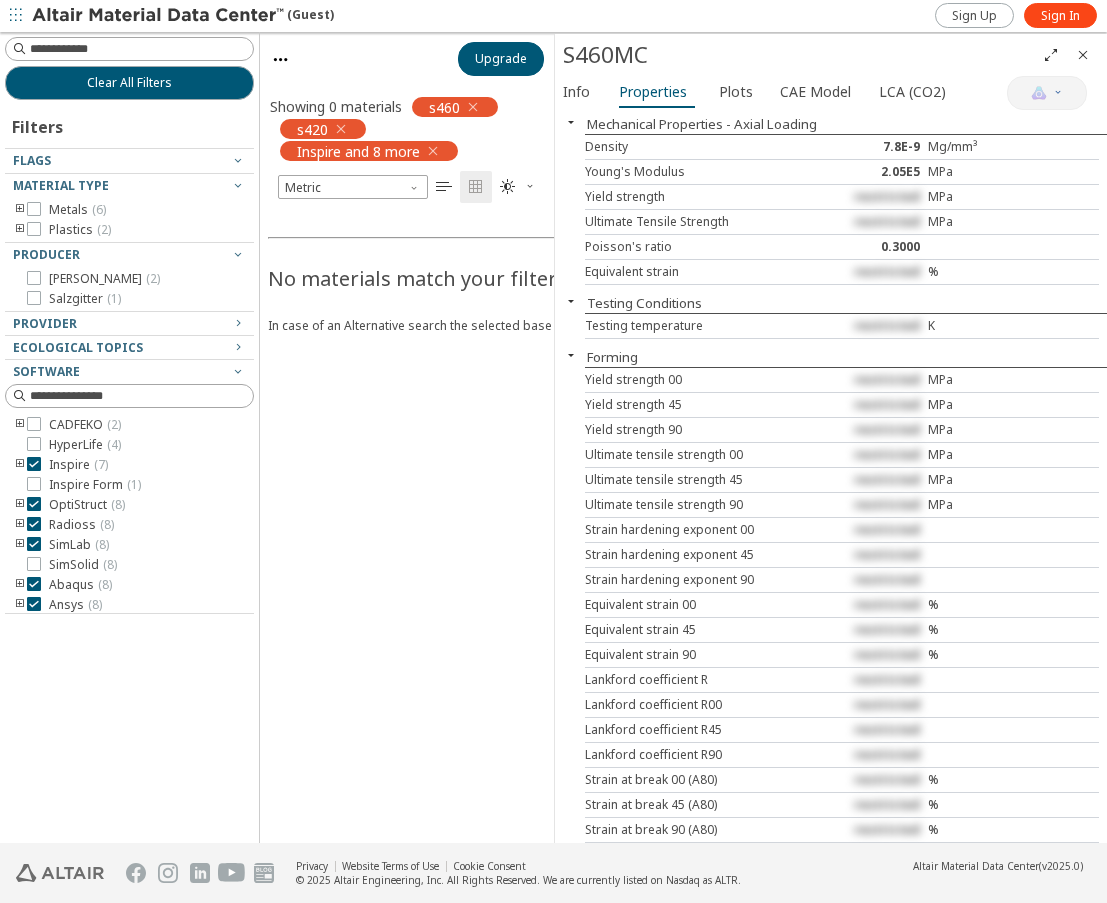 click on "Showing 0 materials" at bounding box center [336, 106] 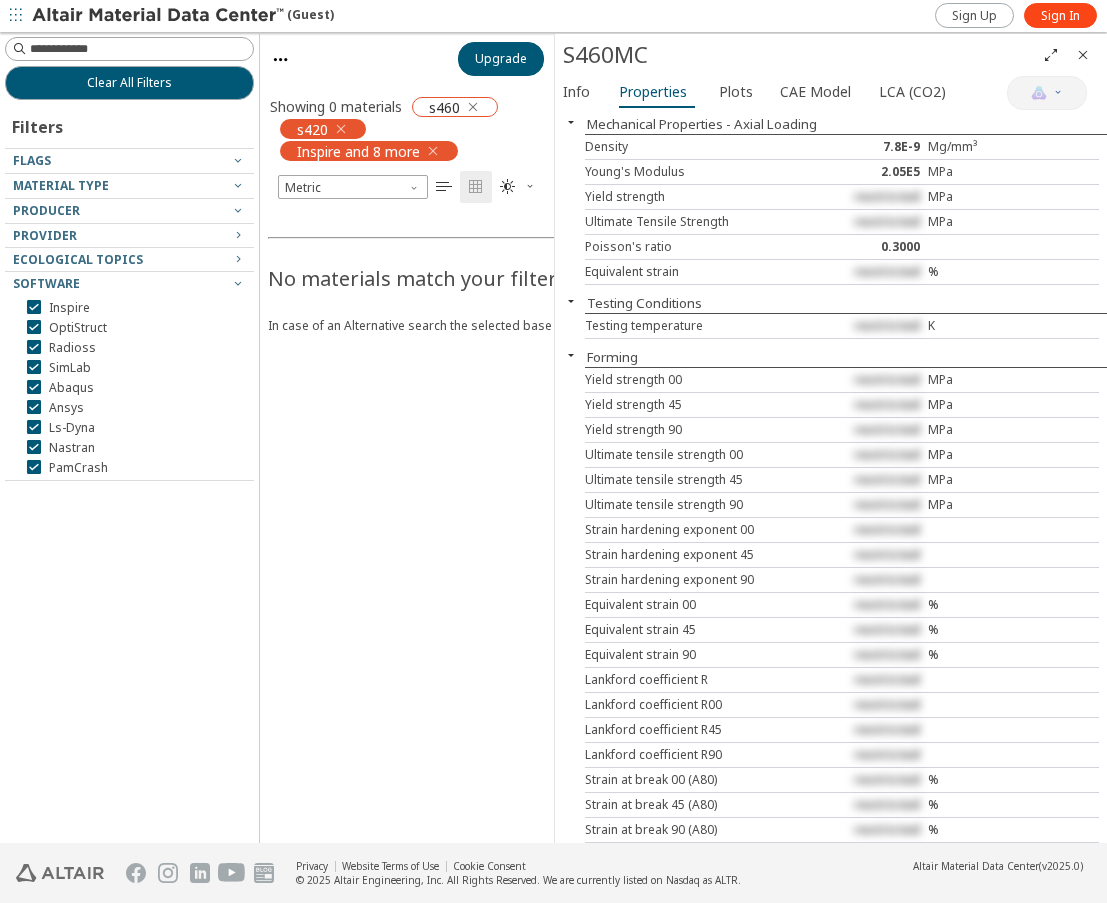 click at bounding box center [473, 107] 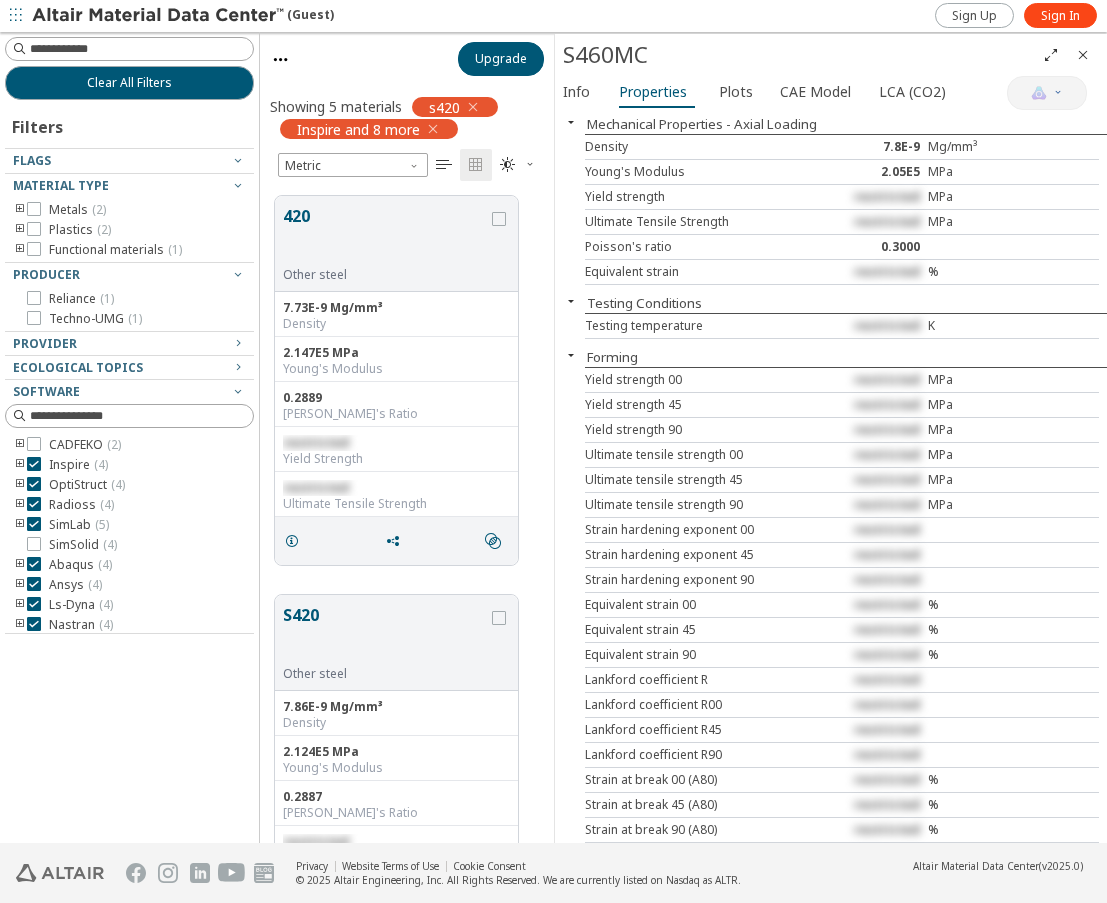 scroll, scrollTop: 16, scrollLeft: 16, axis: both 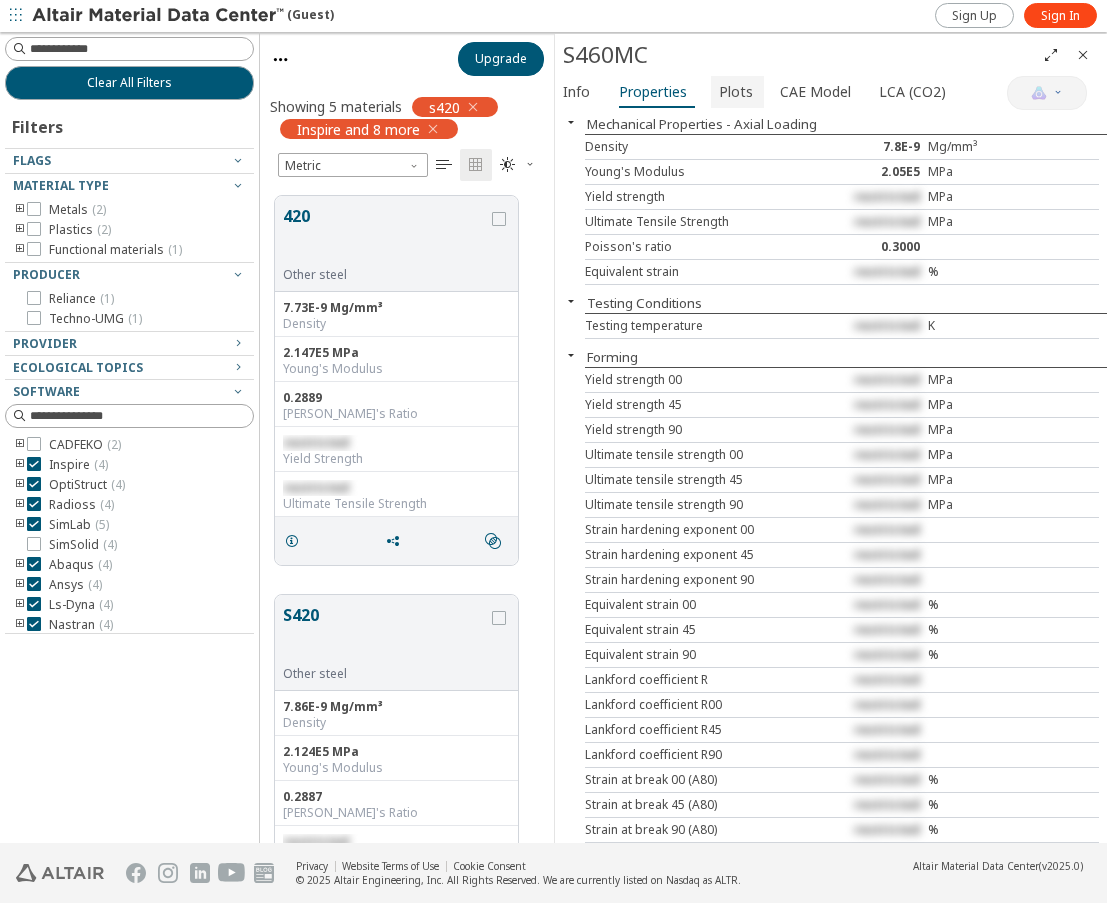 click on "Plots" at bounding box center [736, 92] 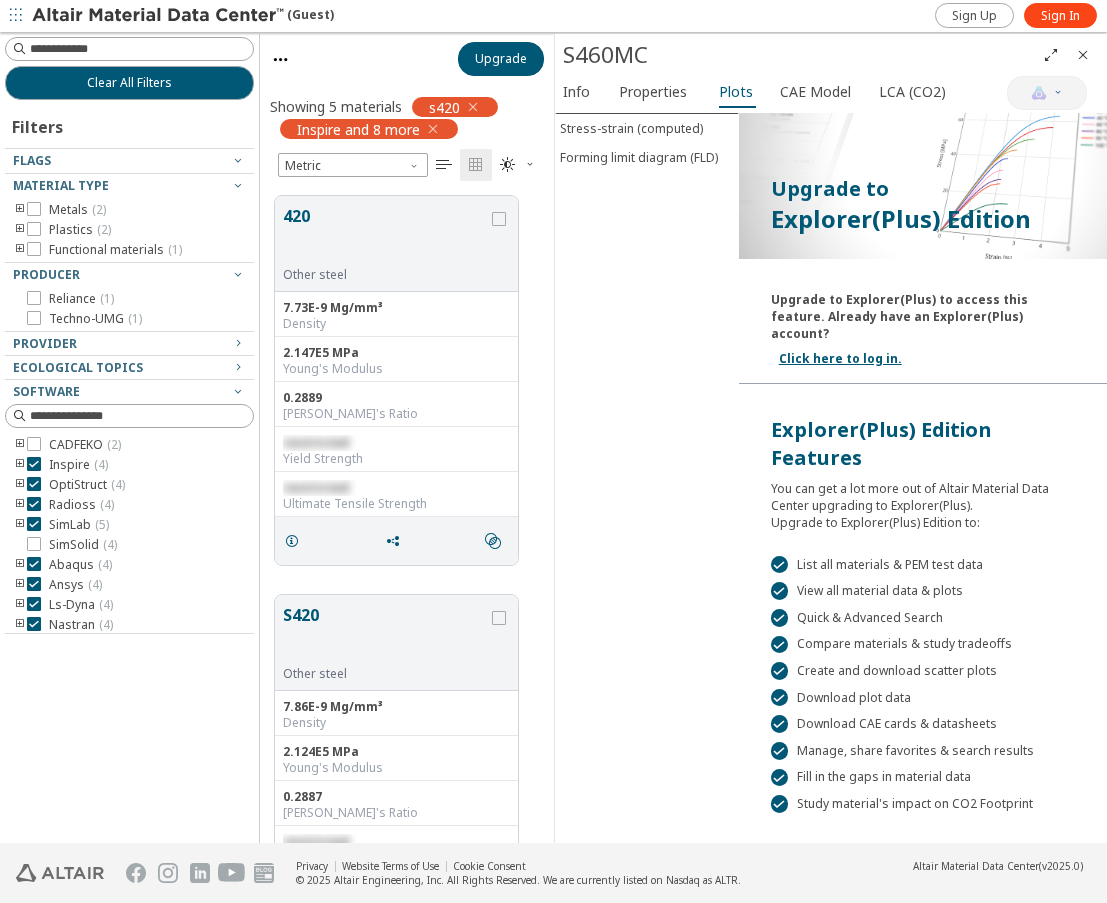 scroll, scrollTop: 0, scrollLeft: 0, axis: both 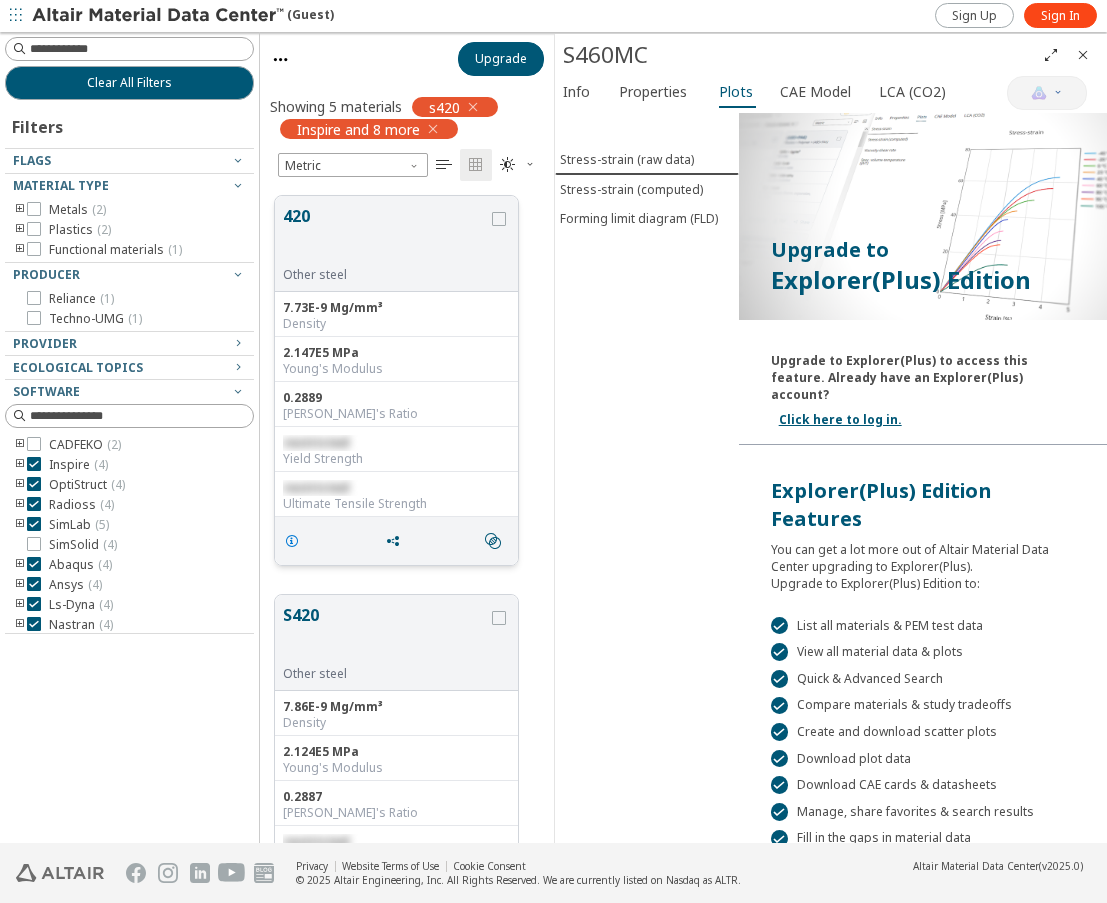 click at bounding box center (292, 541) 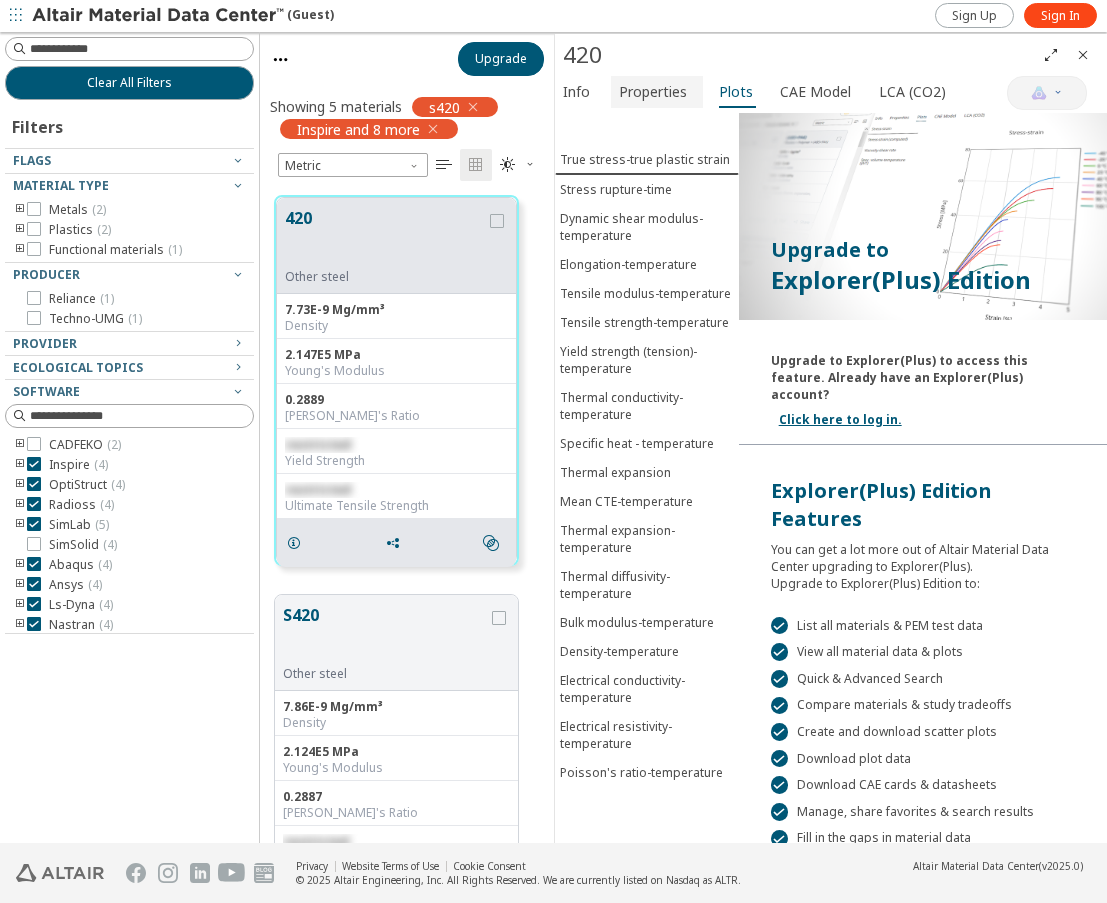 click on "Properties" at bounding box center [653, 92] 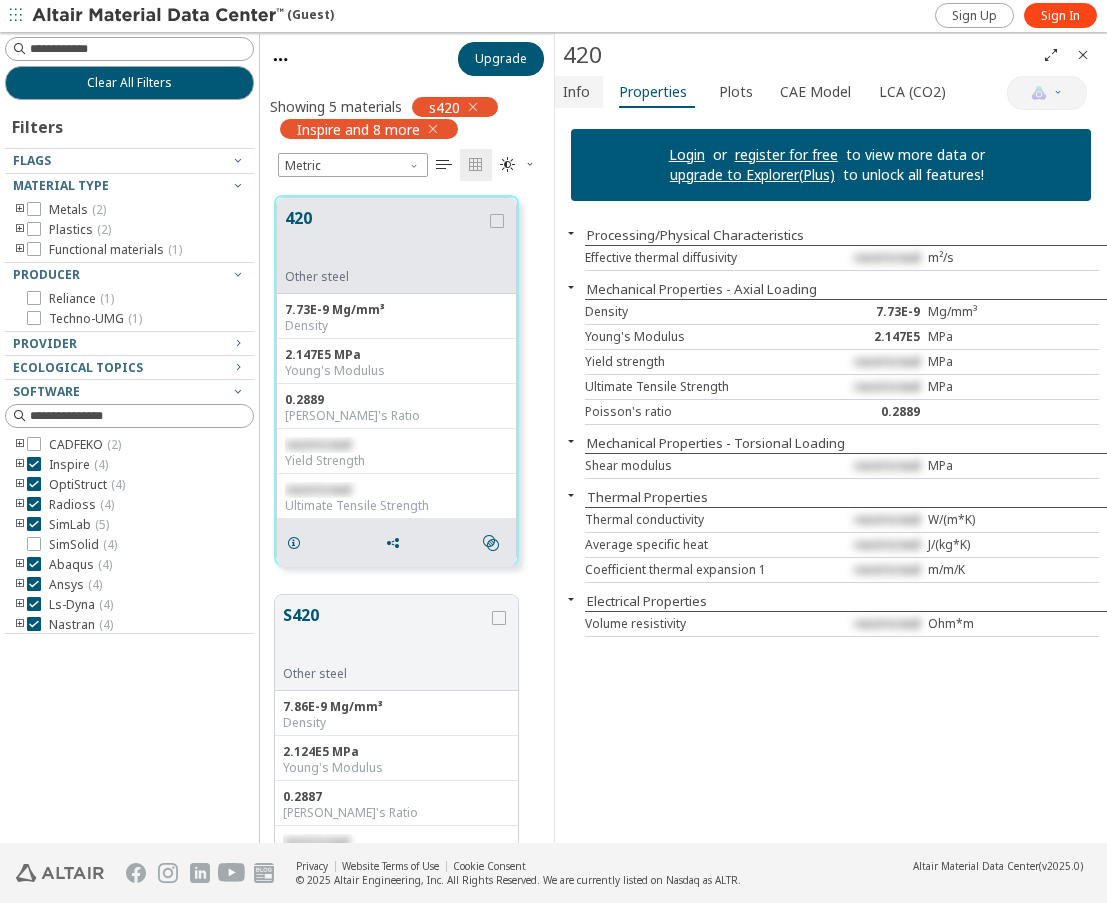 click on "Info" at bounding box center [576, 92] 